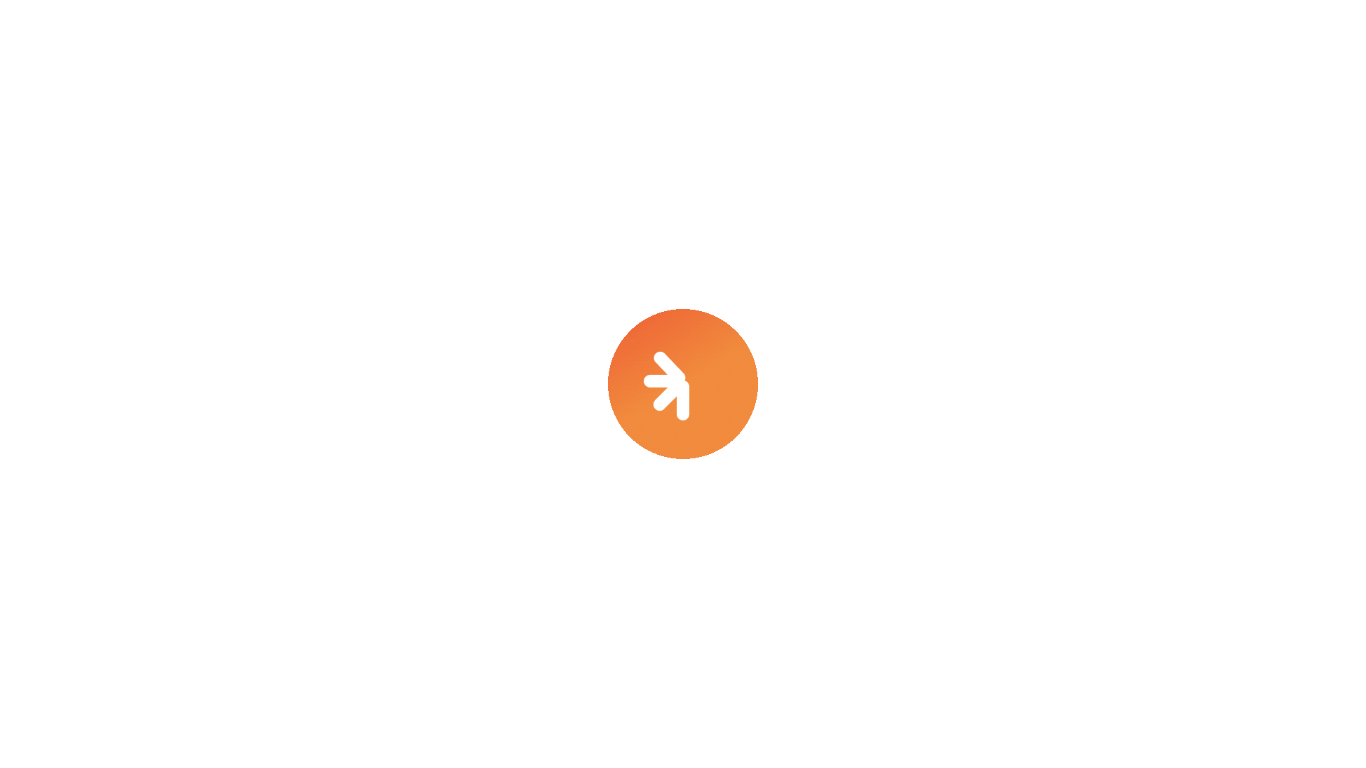 scroll, scrollTop: 0, scrollLeft: 0, axis: both 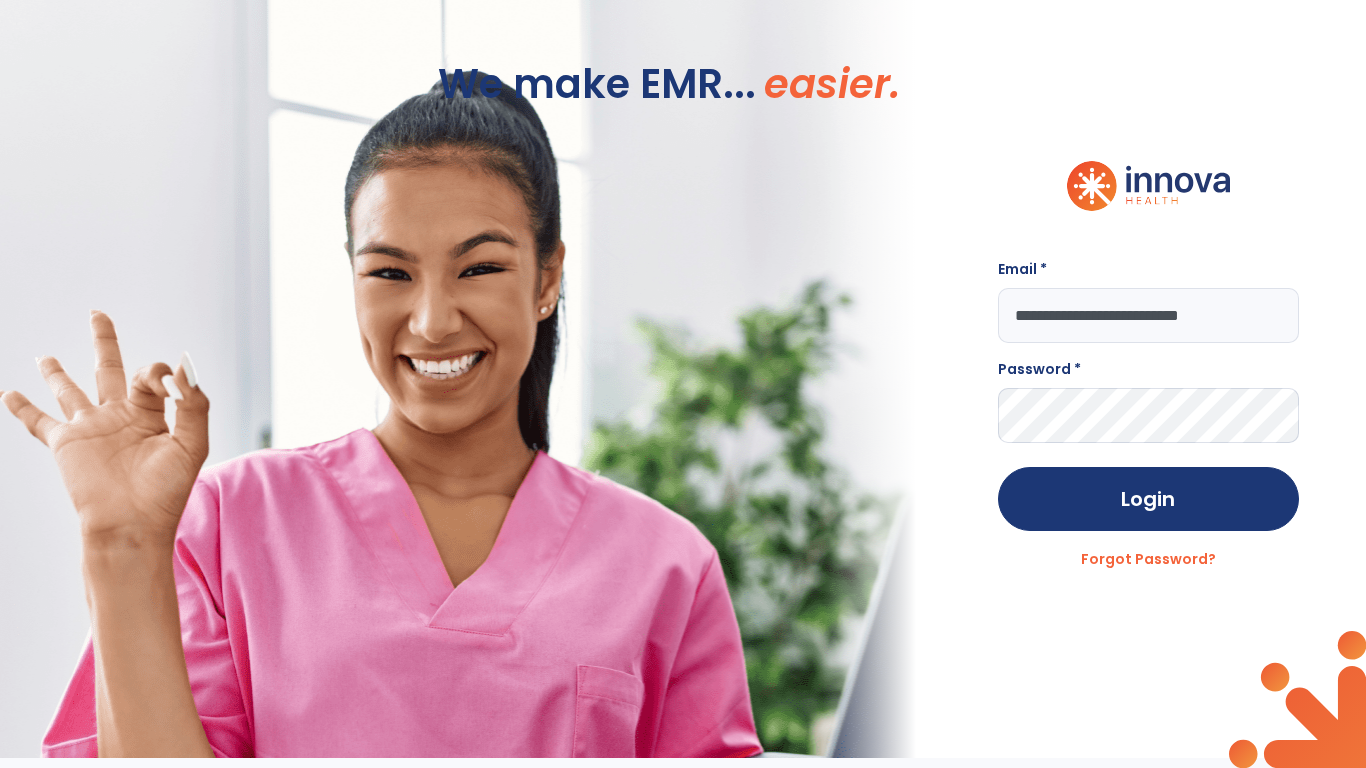 type on "**********" 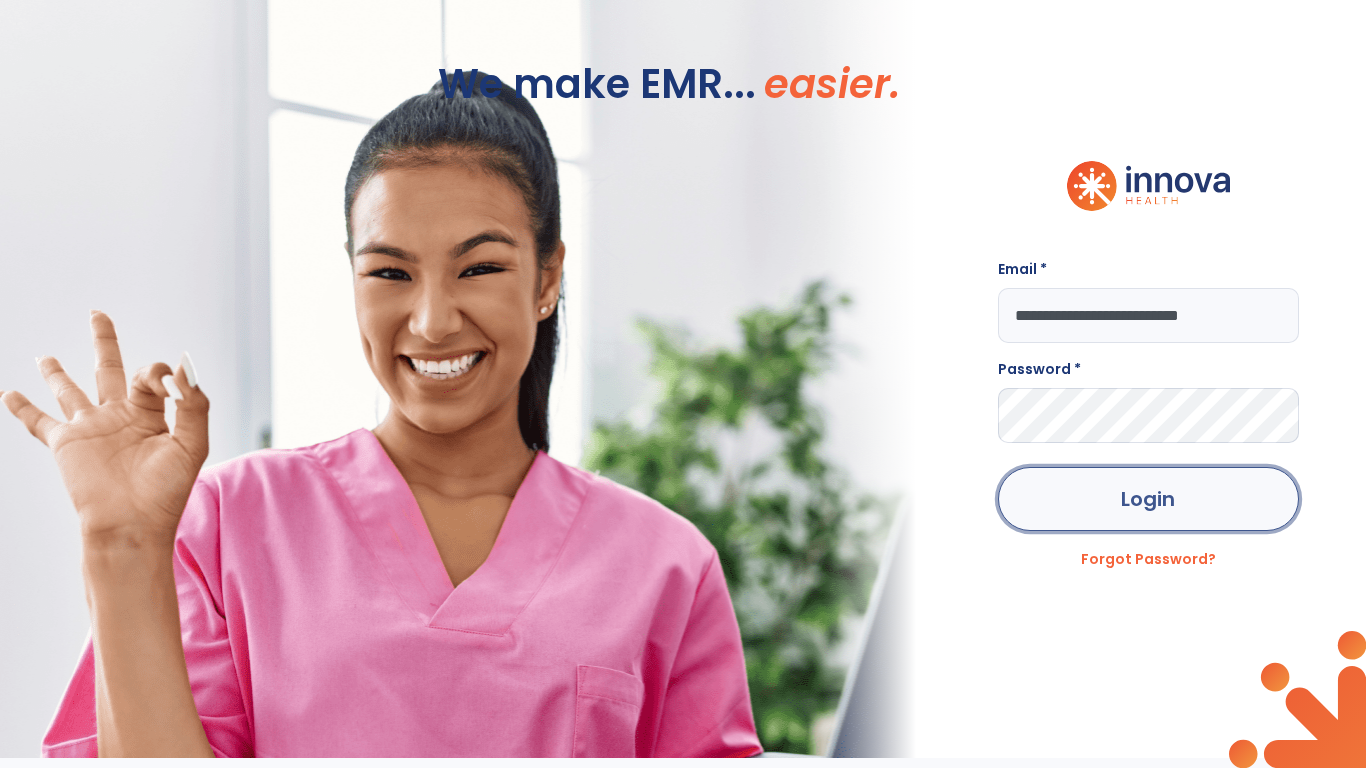 click on "Login" 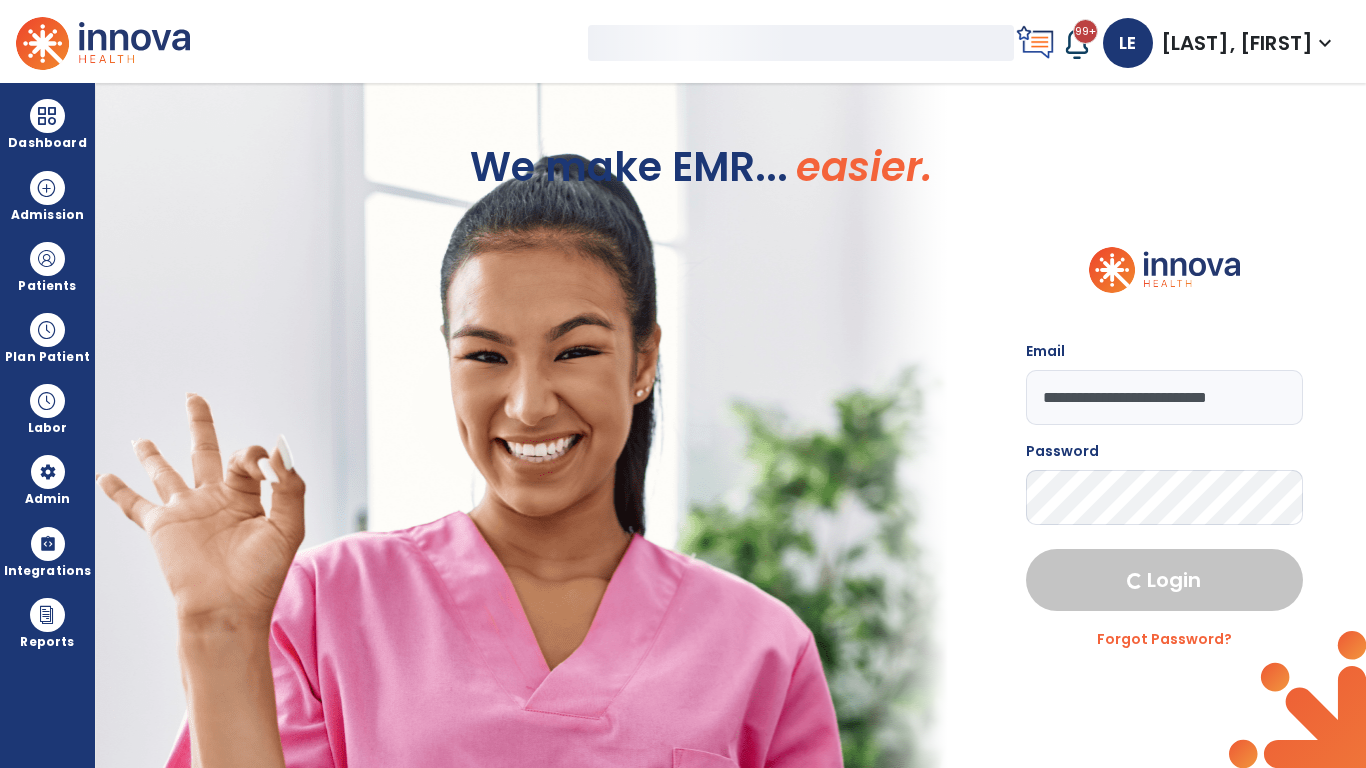 select on "***" 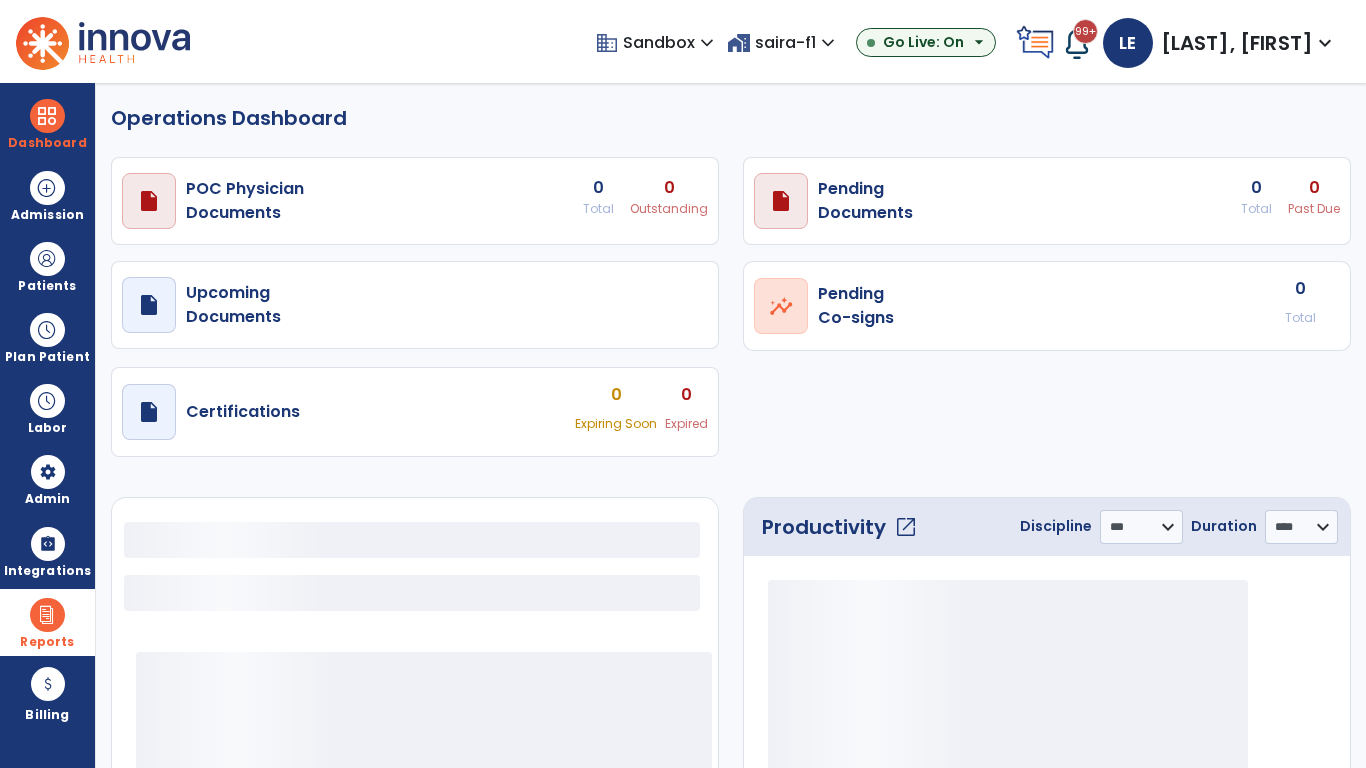 click at bounding box center (47, 615) 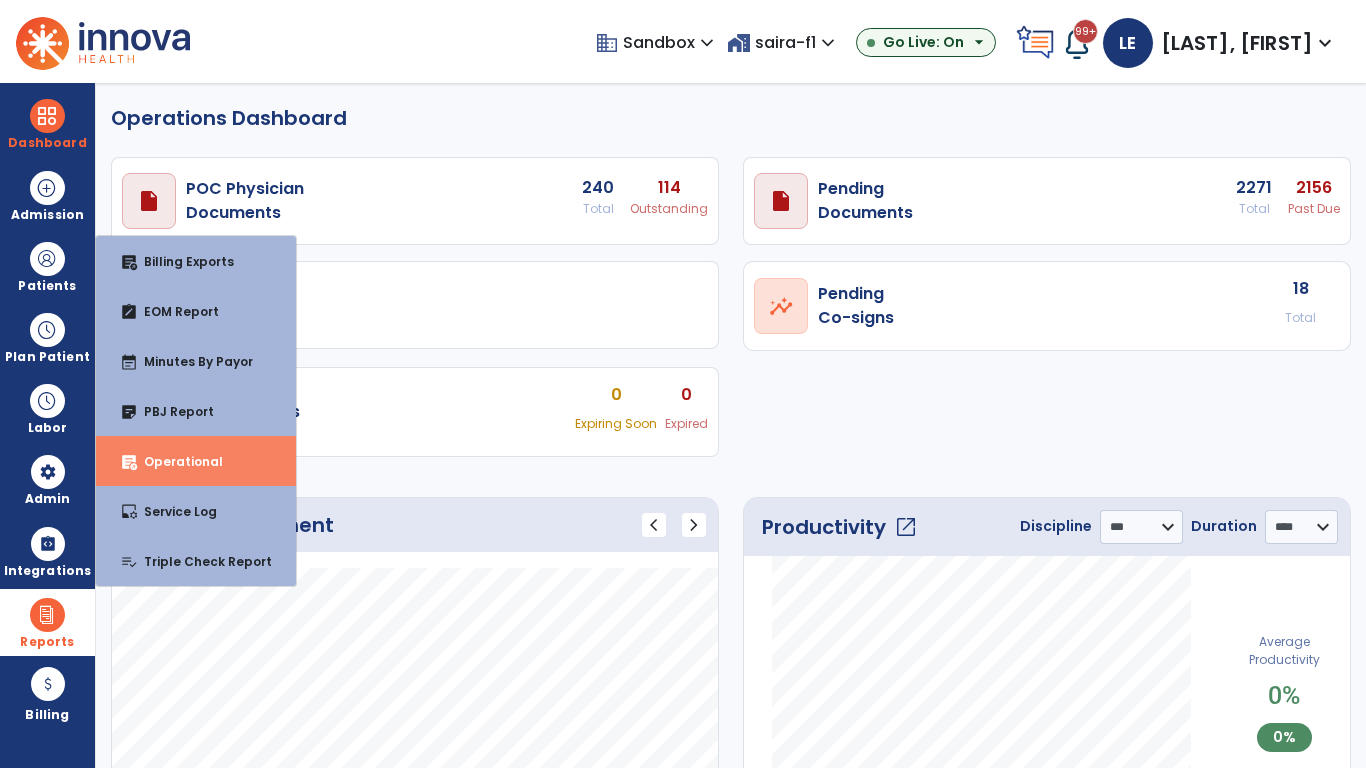 click on "Operational" at bounding box center [175, 461] 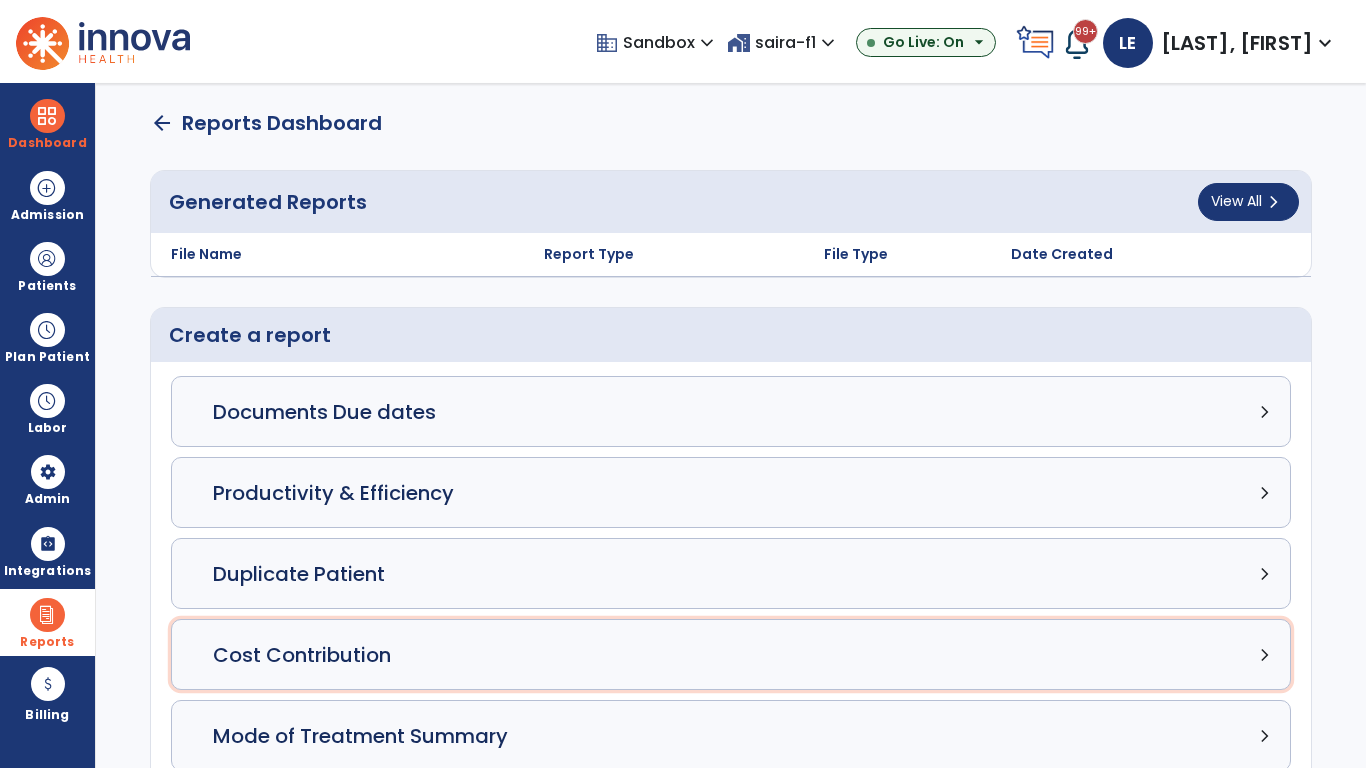 click on "Cost Contribution chevron_right" 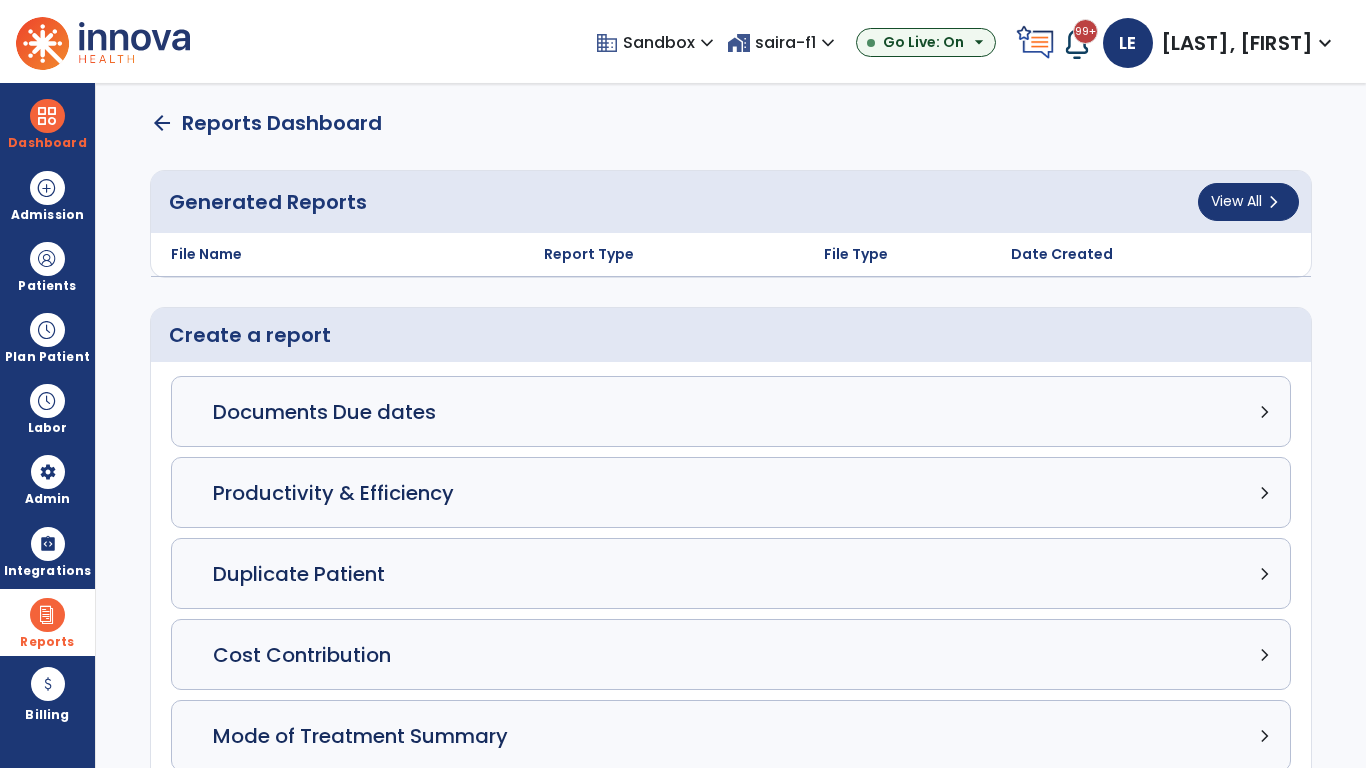 select on "*****" 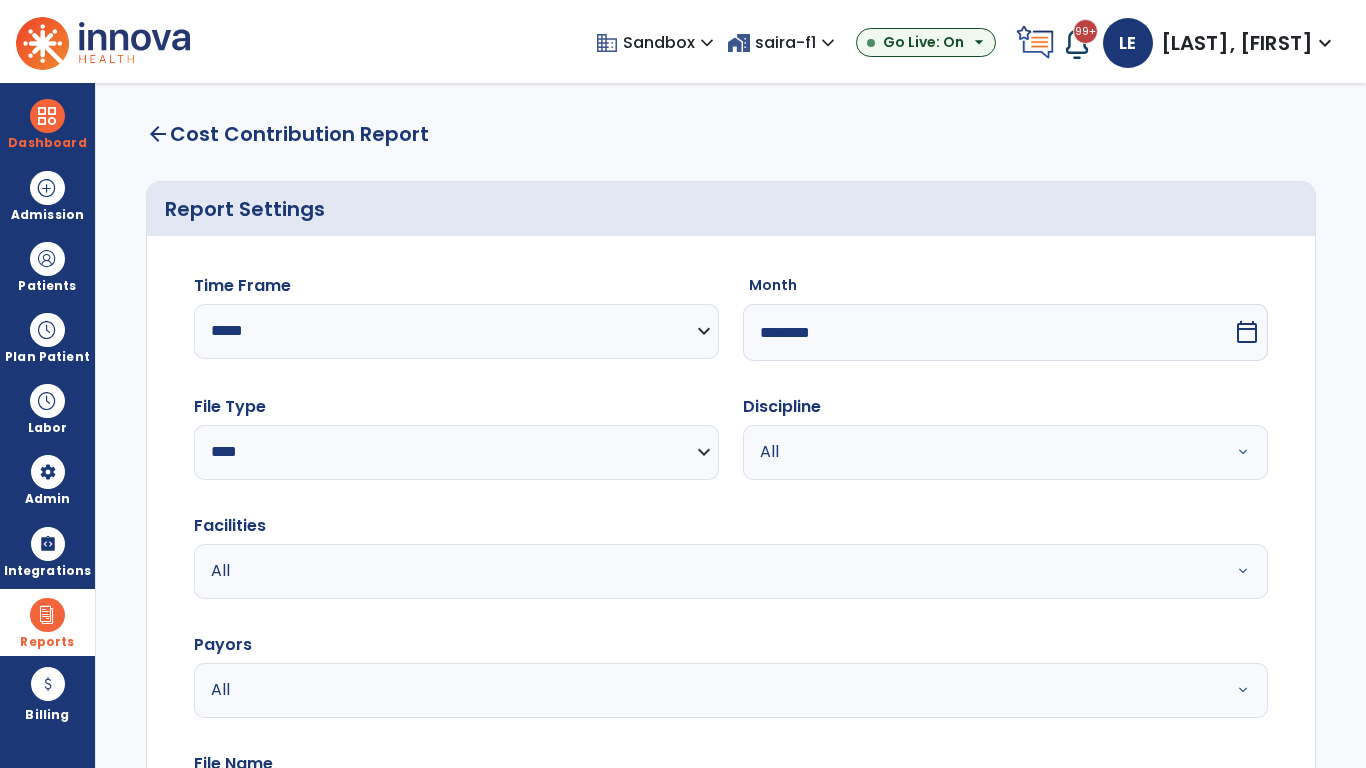 select on "*****" 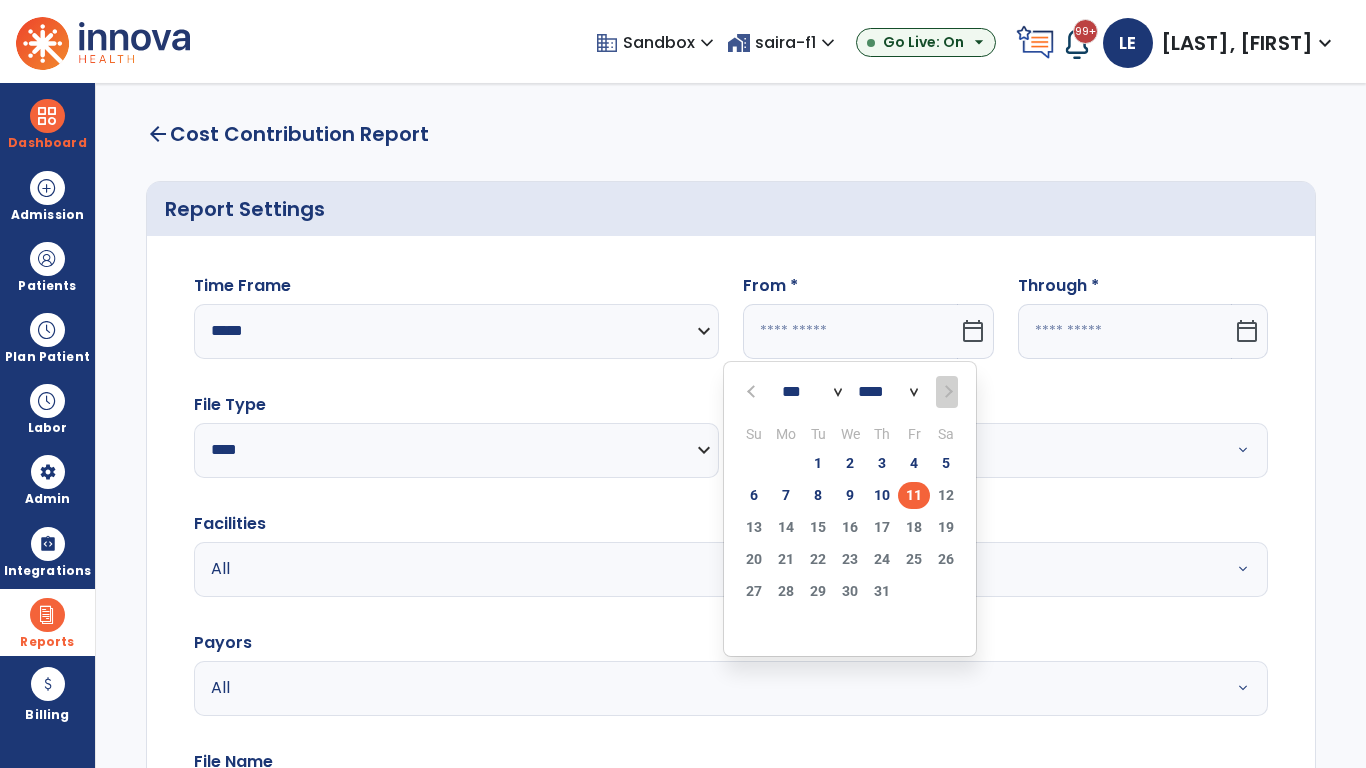 select on "****" 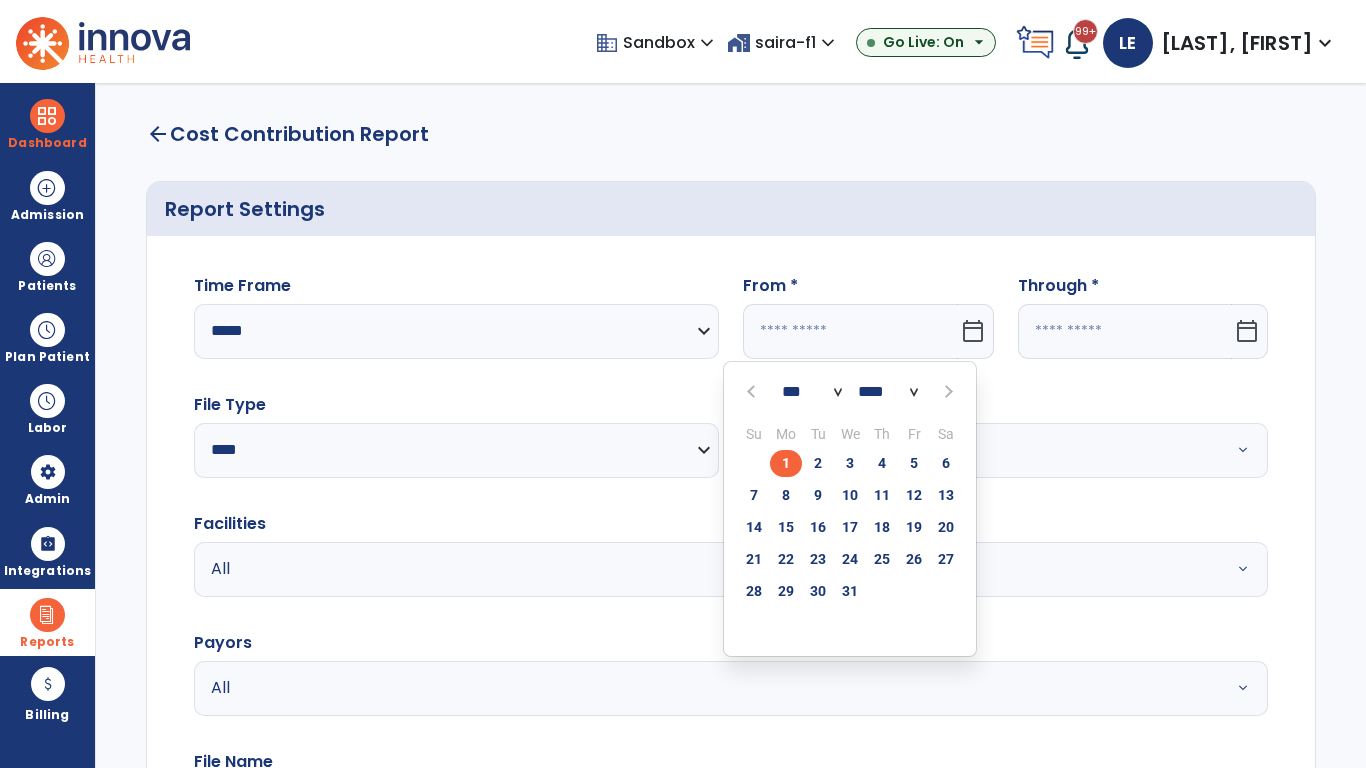 select on "**" 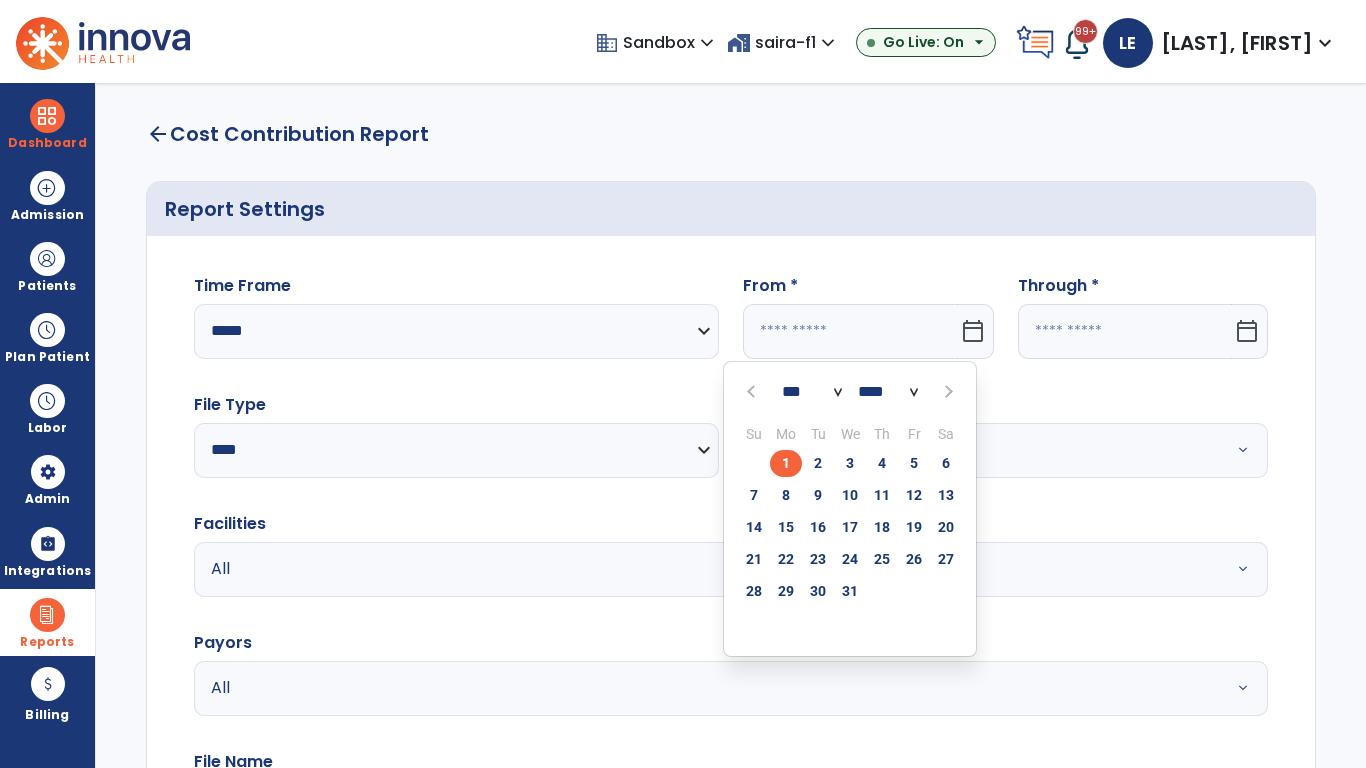 type on "**********" 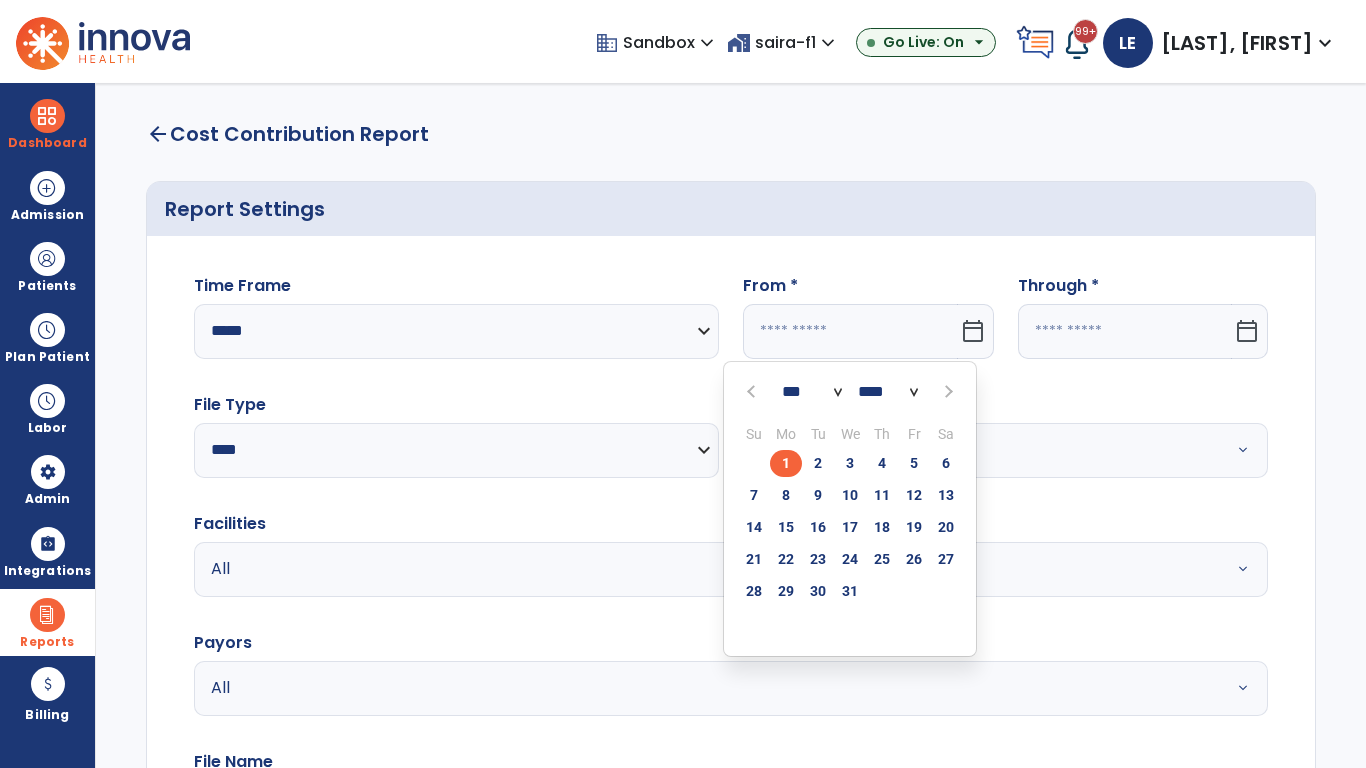 type on "*********" 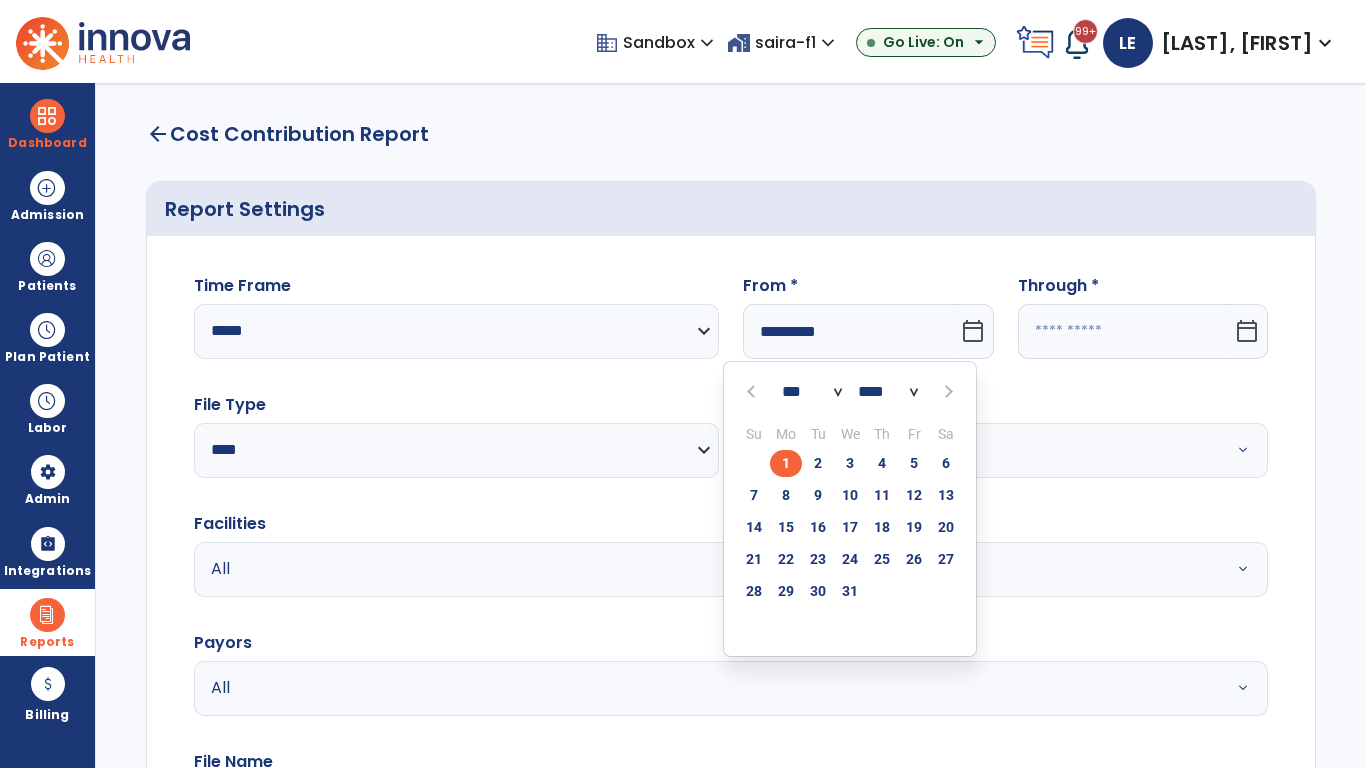 click 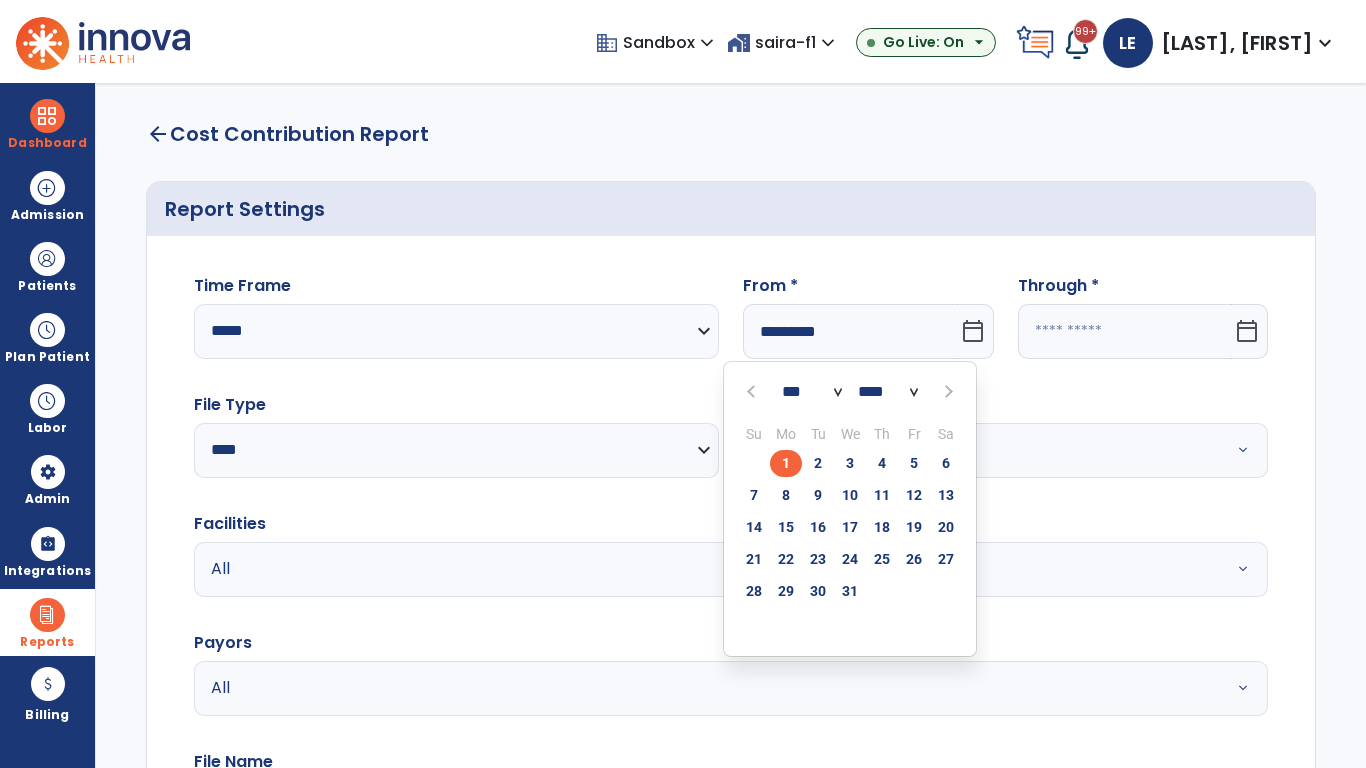 select on "*" 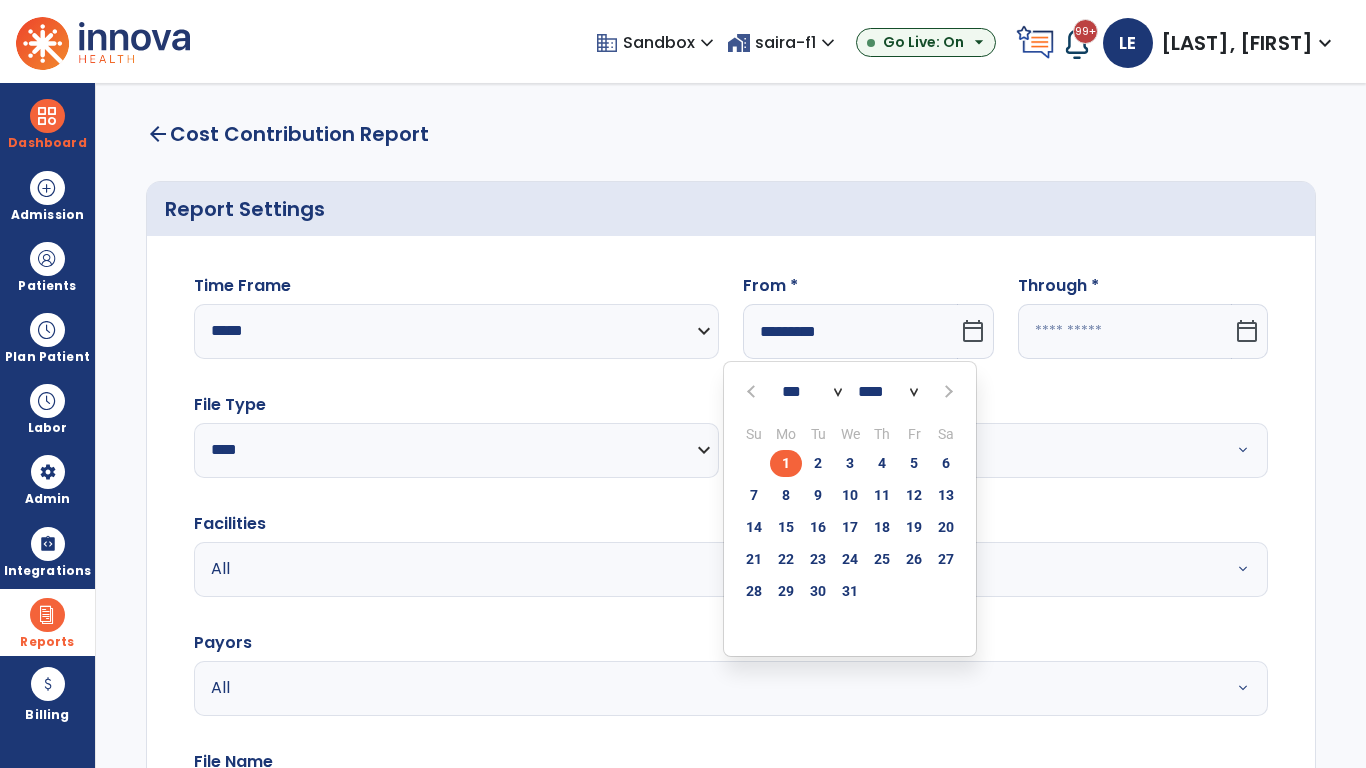 select on "****" 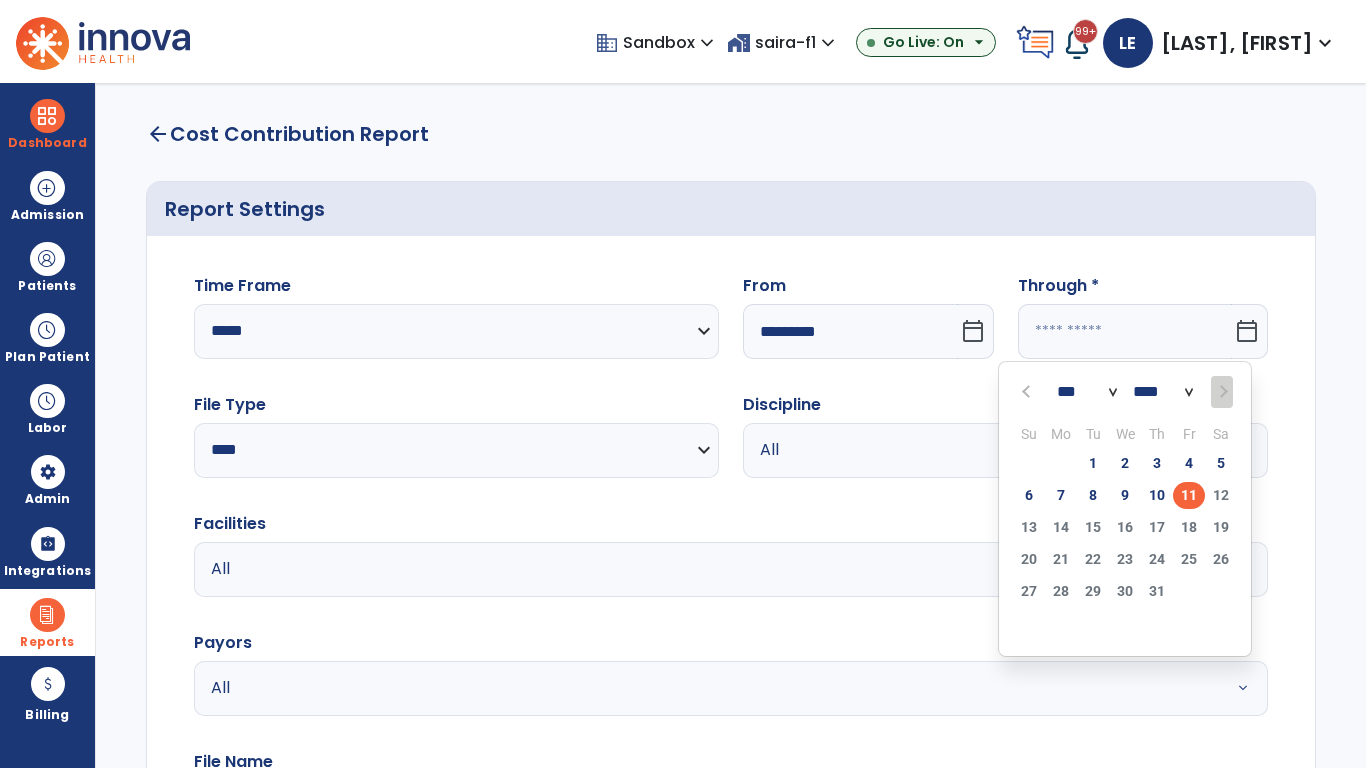 select on "*" 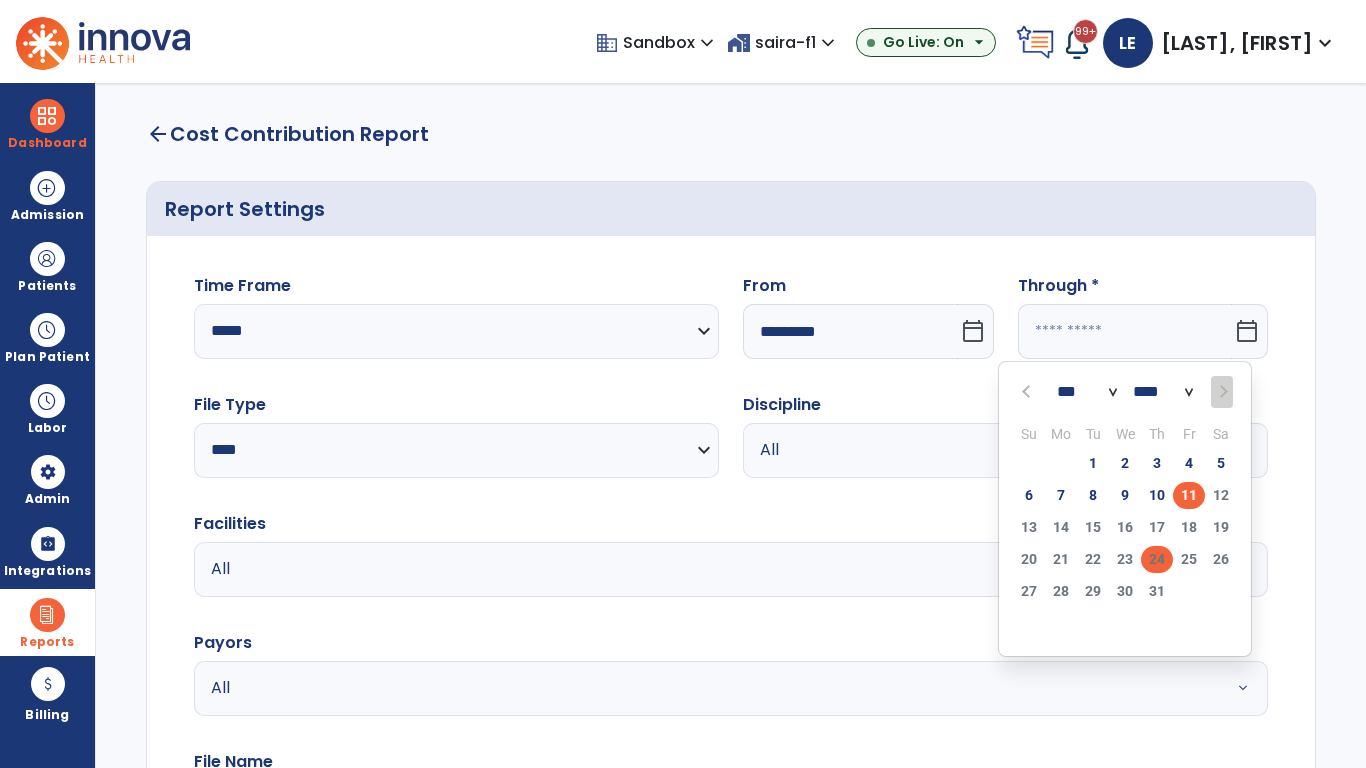 click on "24" 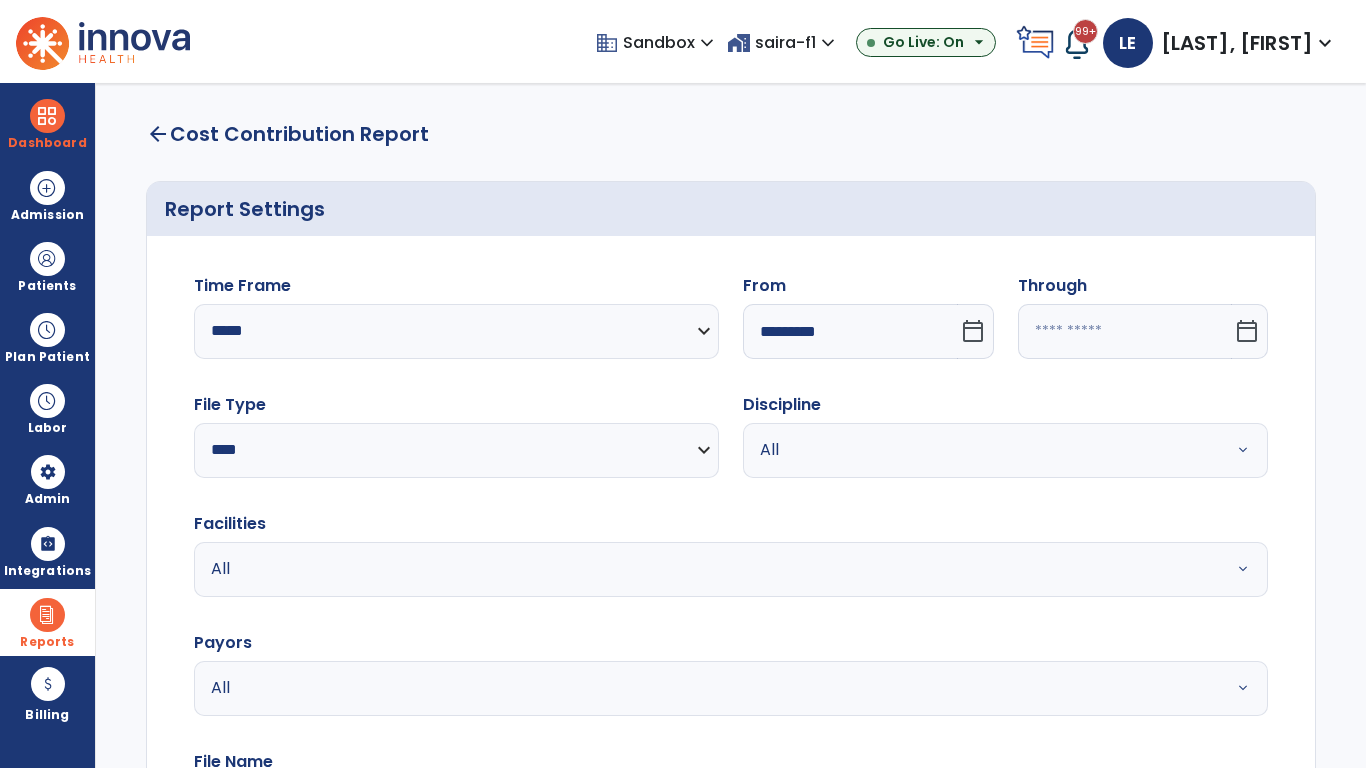 type on "**********" 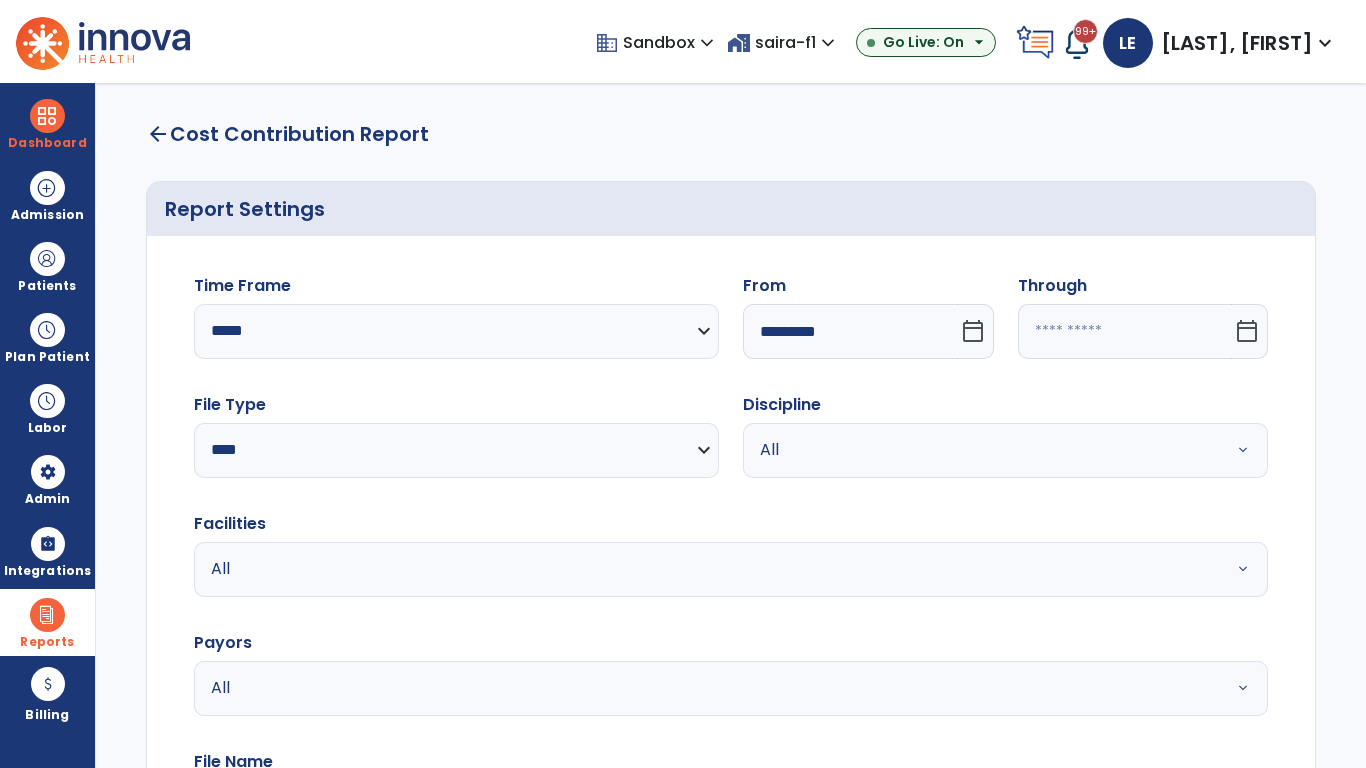 type on "*********" 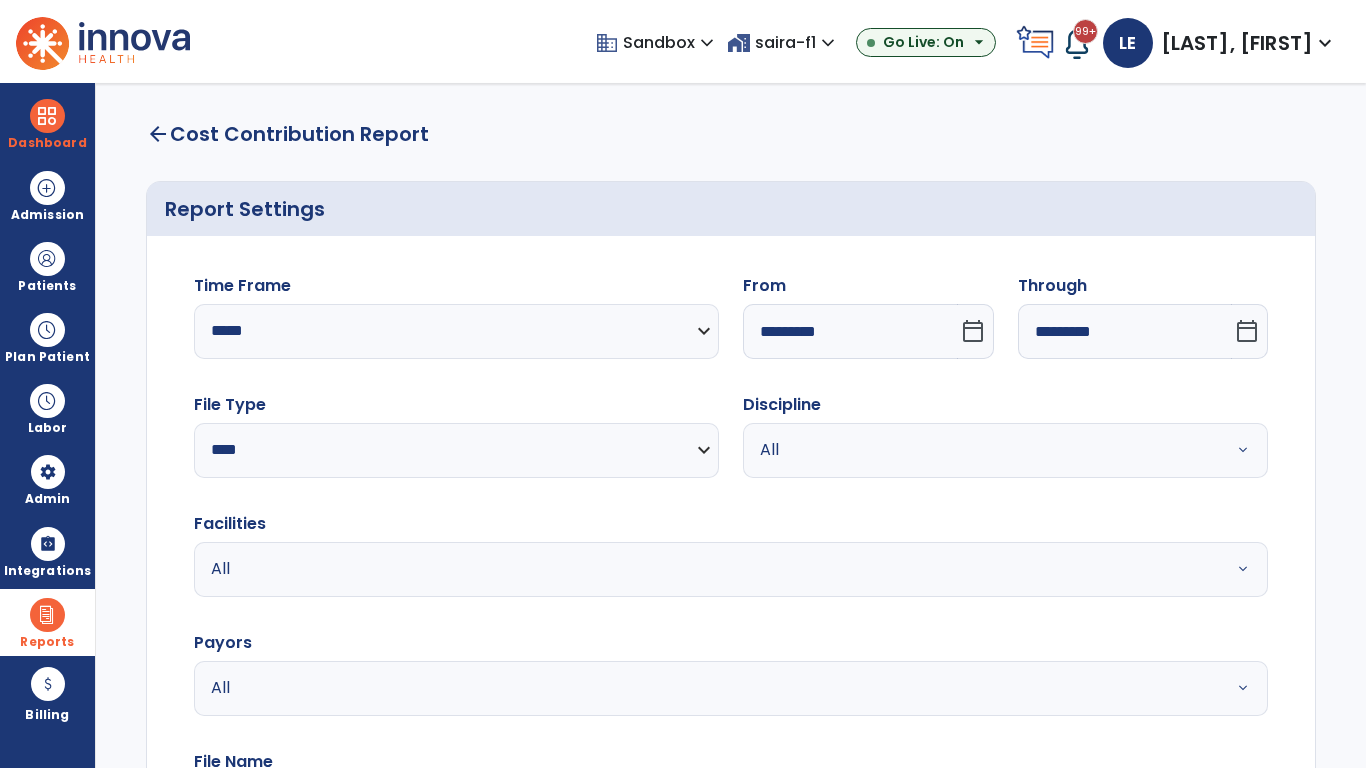 click on "All" at bounding box center [981, 450] 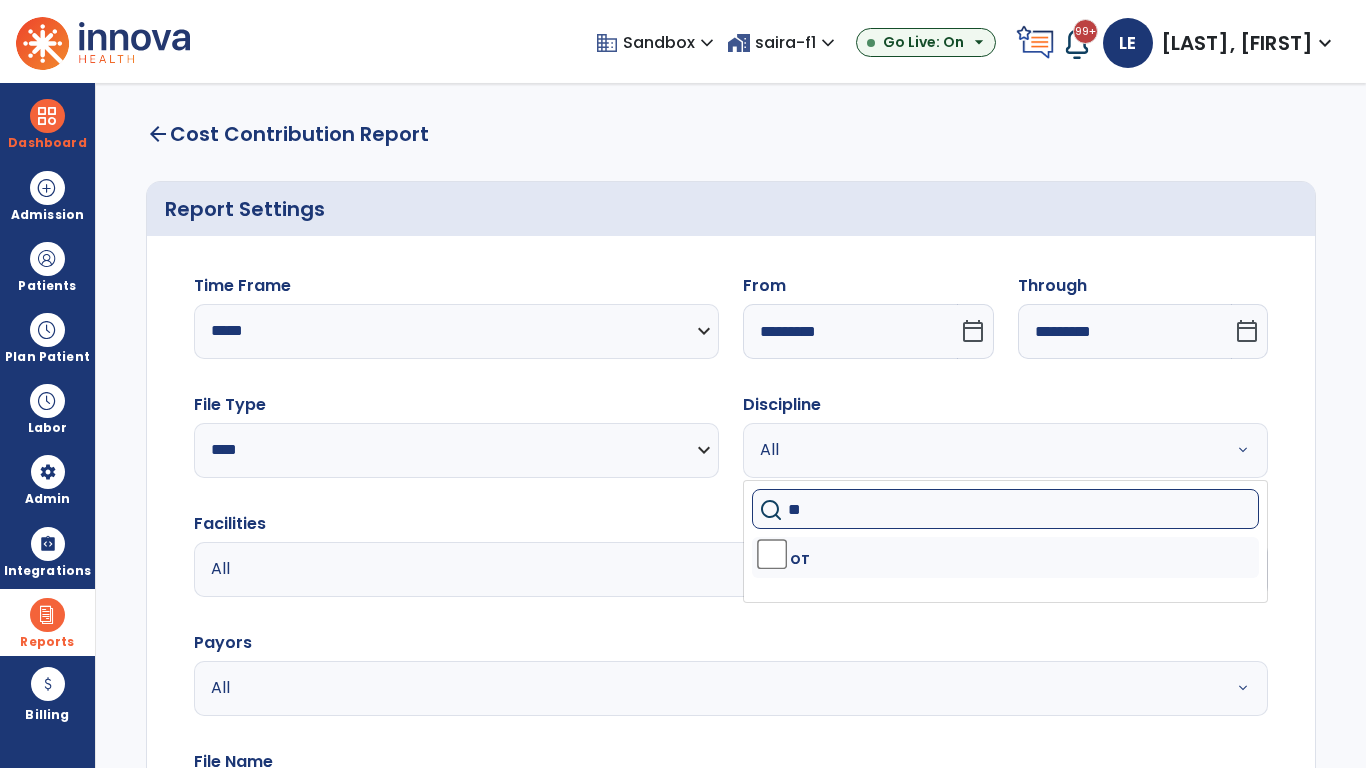 type on "**" 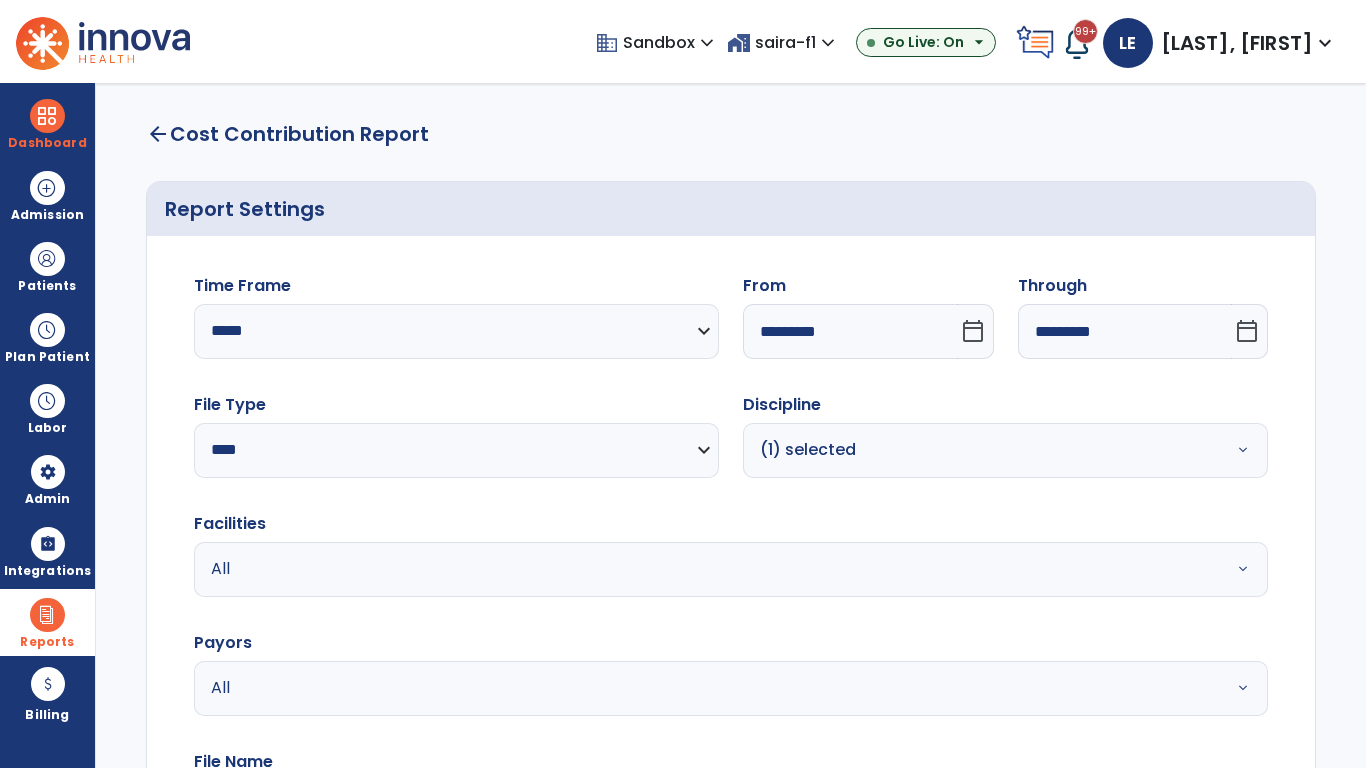 scroll, scrollTop: 51, scrollLeft: 0, axis: vertical 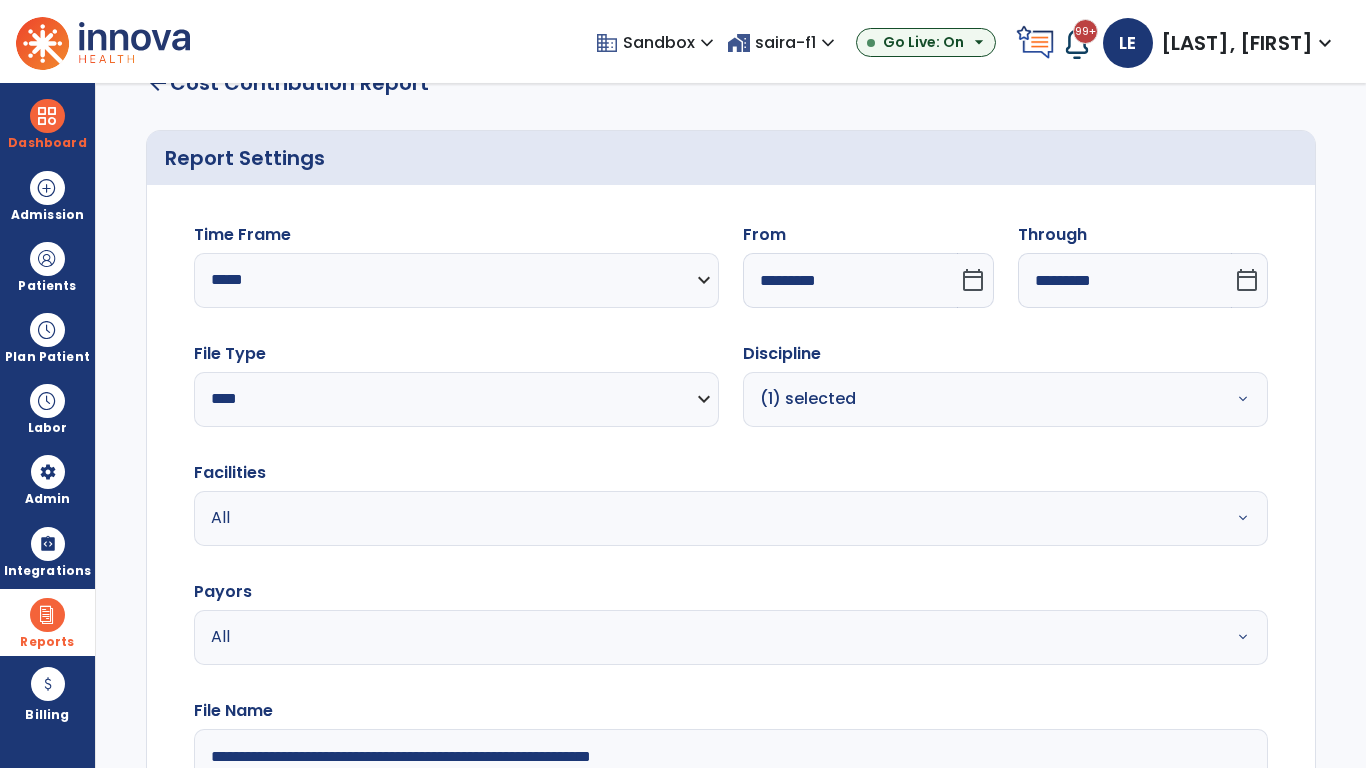 type on "**********" 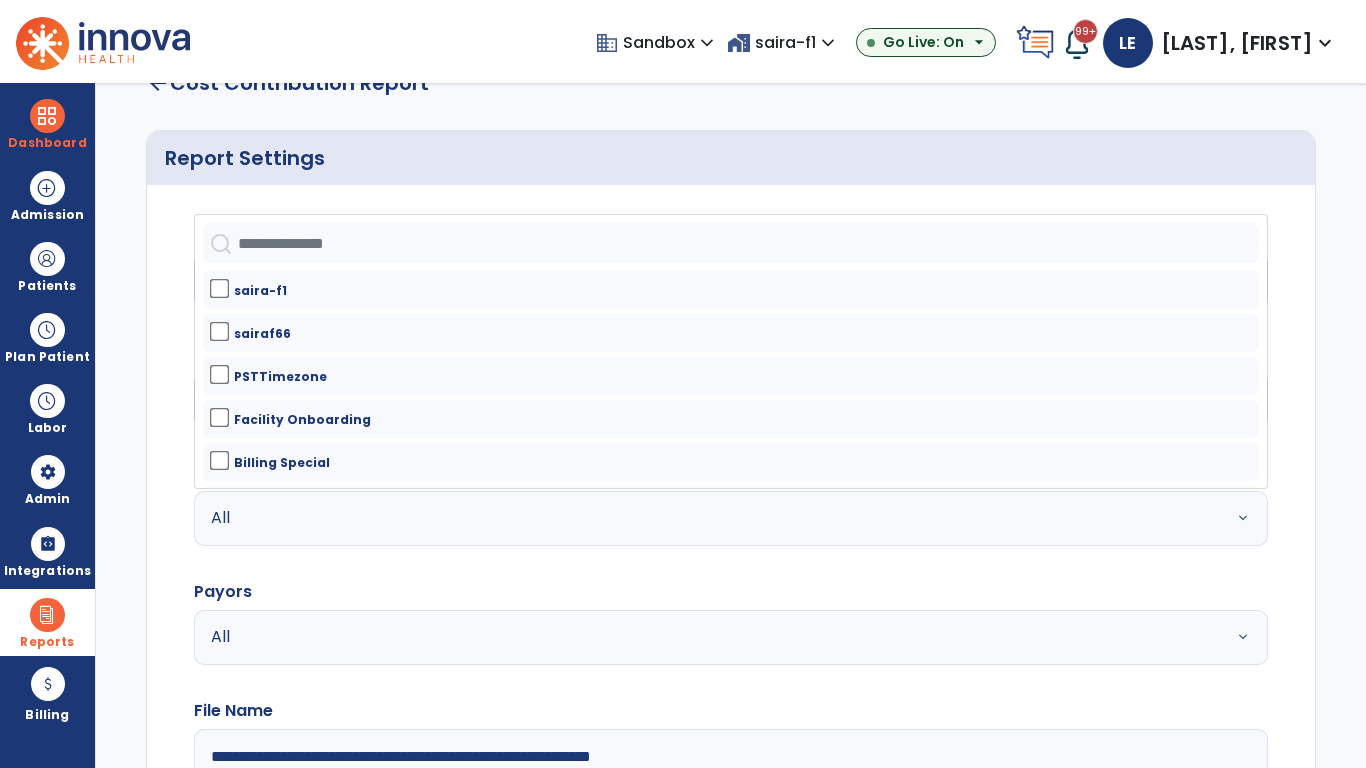 click on "All" at bounding box center (679, 637) 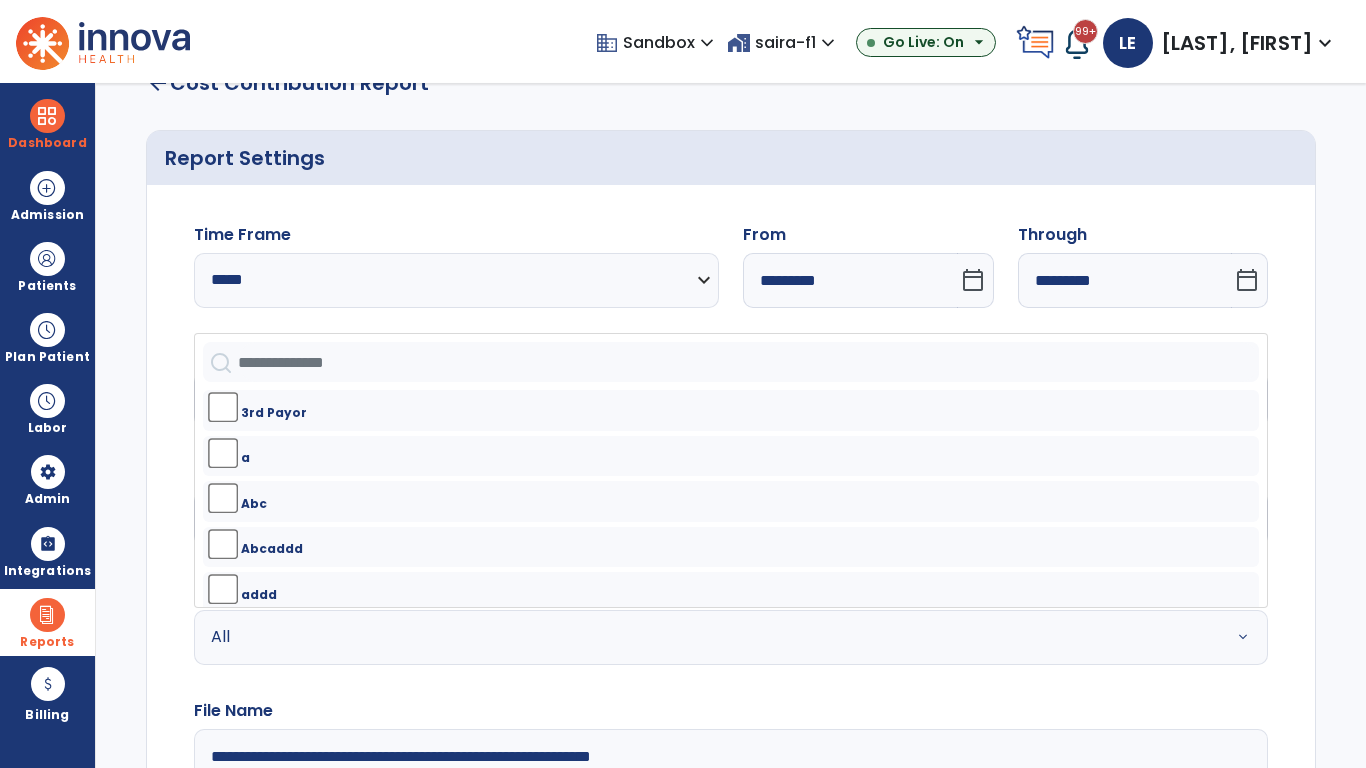 click on "Generate Report" 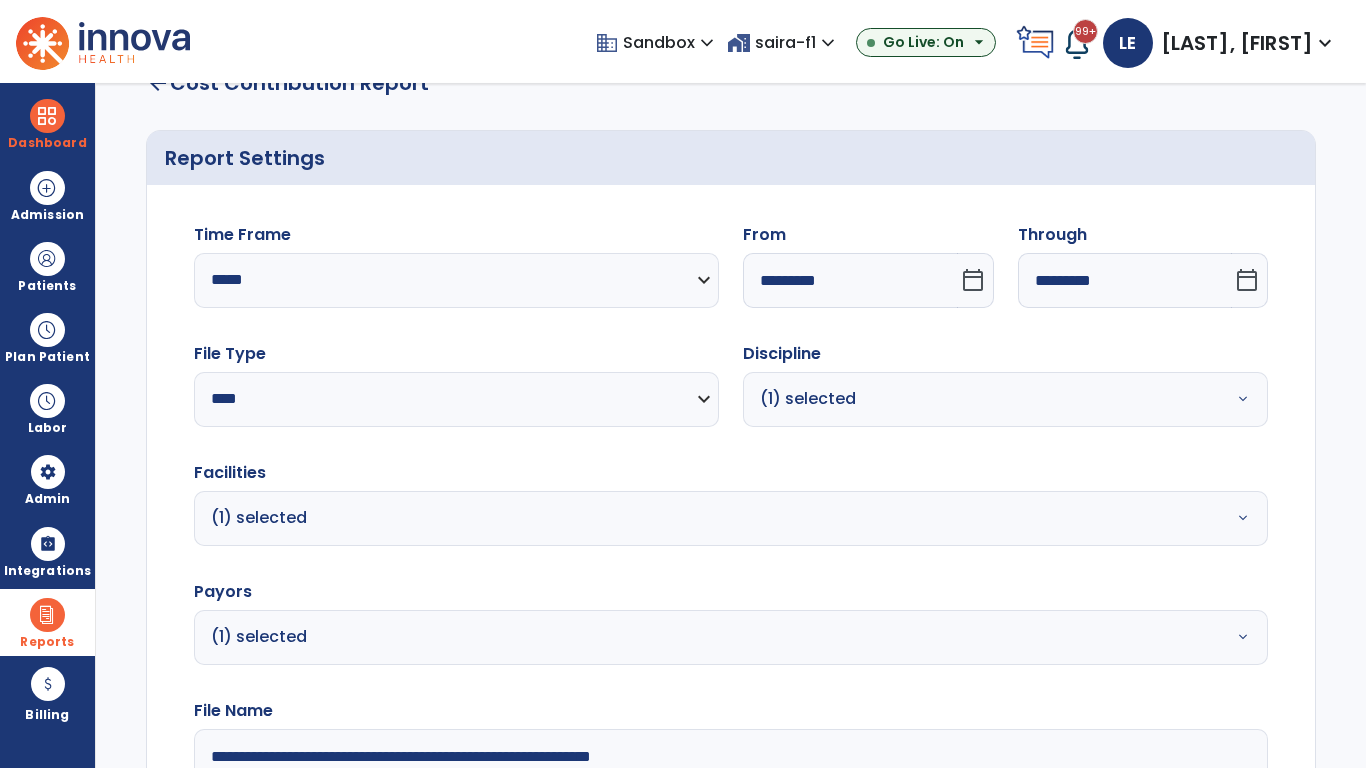 scroll, scrollTop: 264, scrollLeft: 0, axis: vertical 